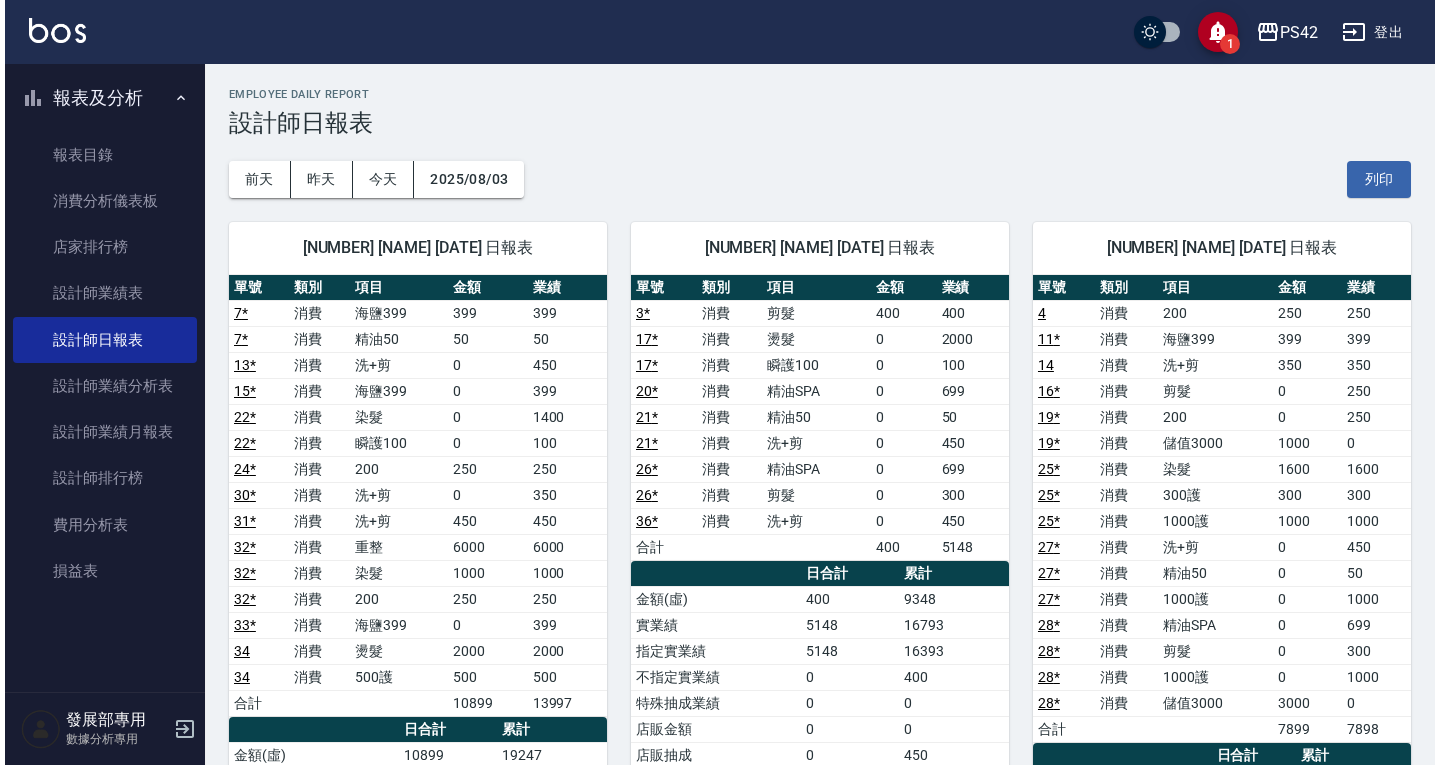 scroll, scrollTop: 0, scrollLeft: 0, axis: both 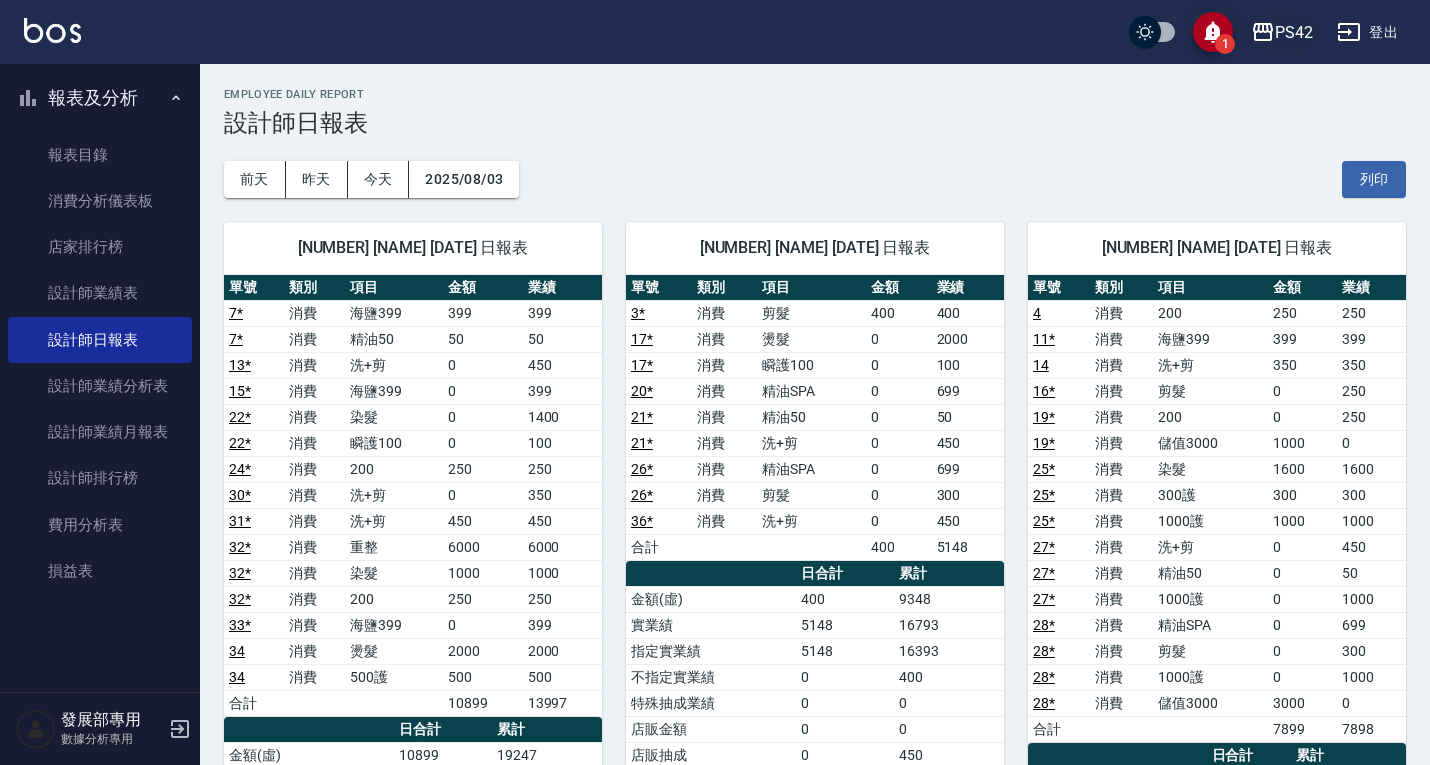 click on "PS42" at bounding box center (1294, 32) 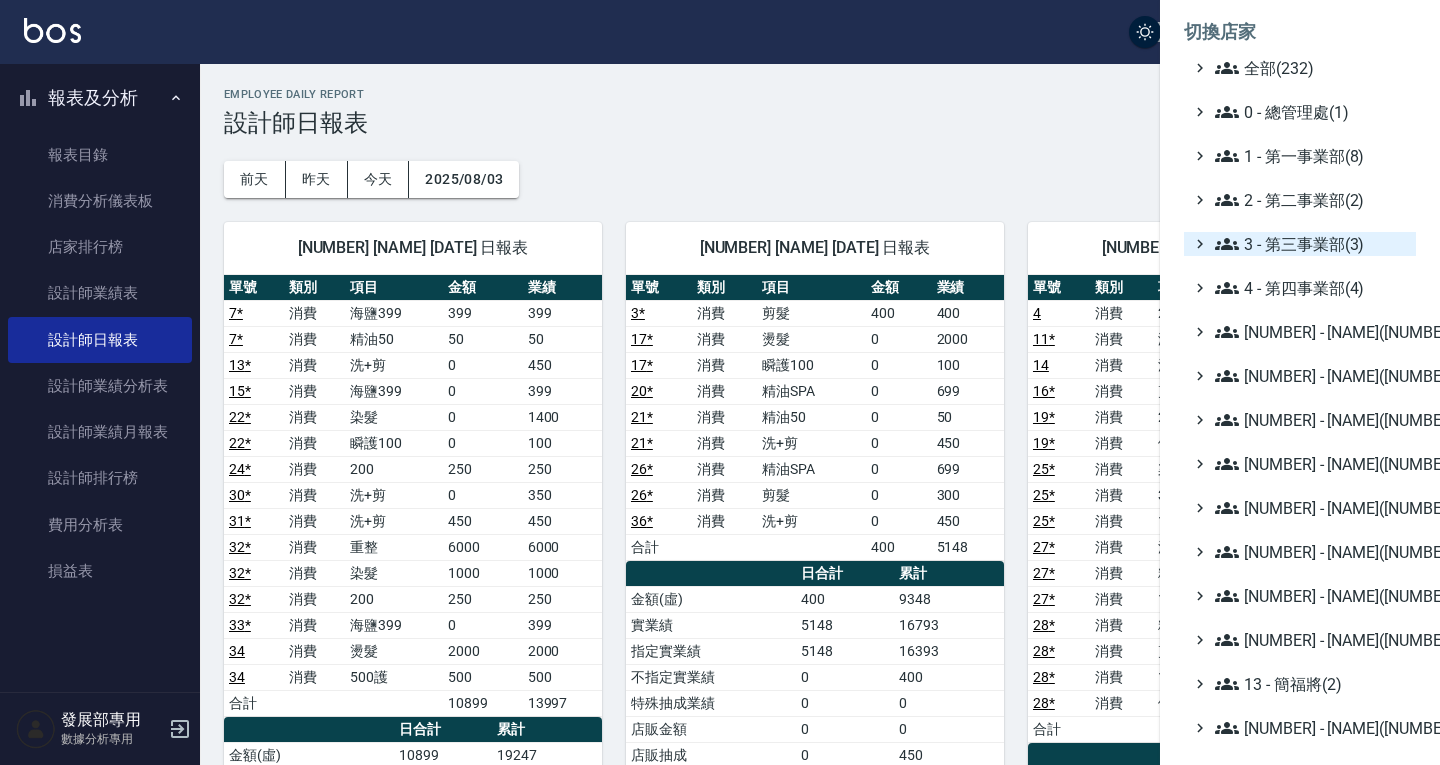 click on "3 - 第三事業部(3)" at bounding box center (1311, 244) 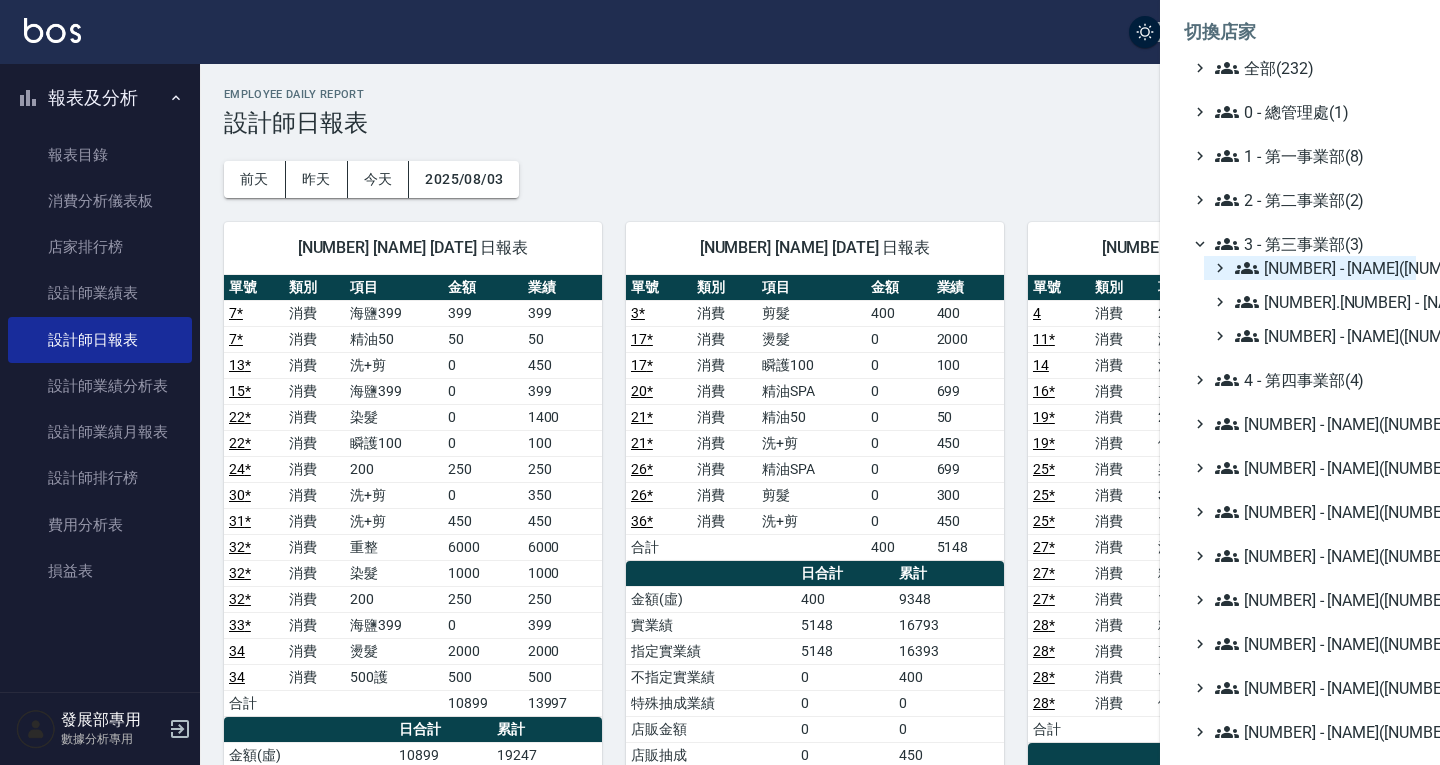 click on "3.01 - [LAST](6)" at bounding box center [1321, 268] 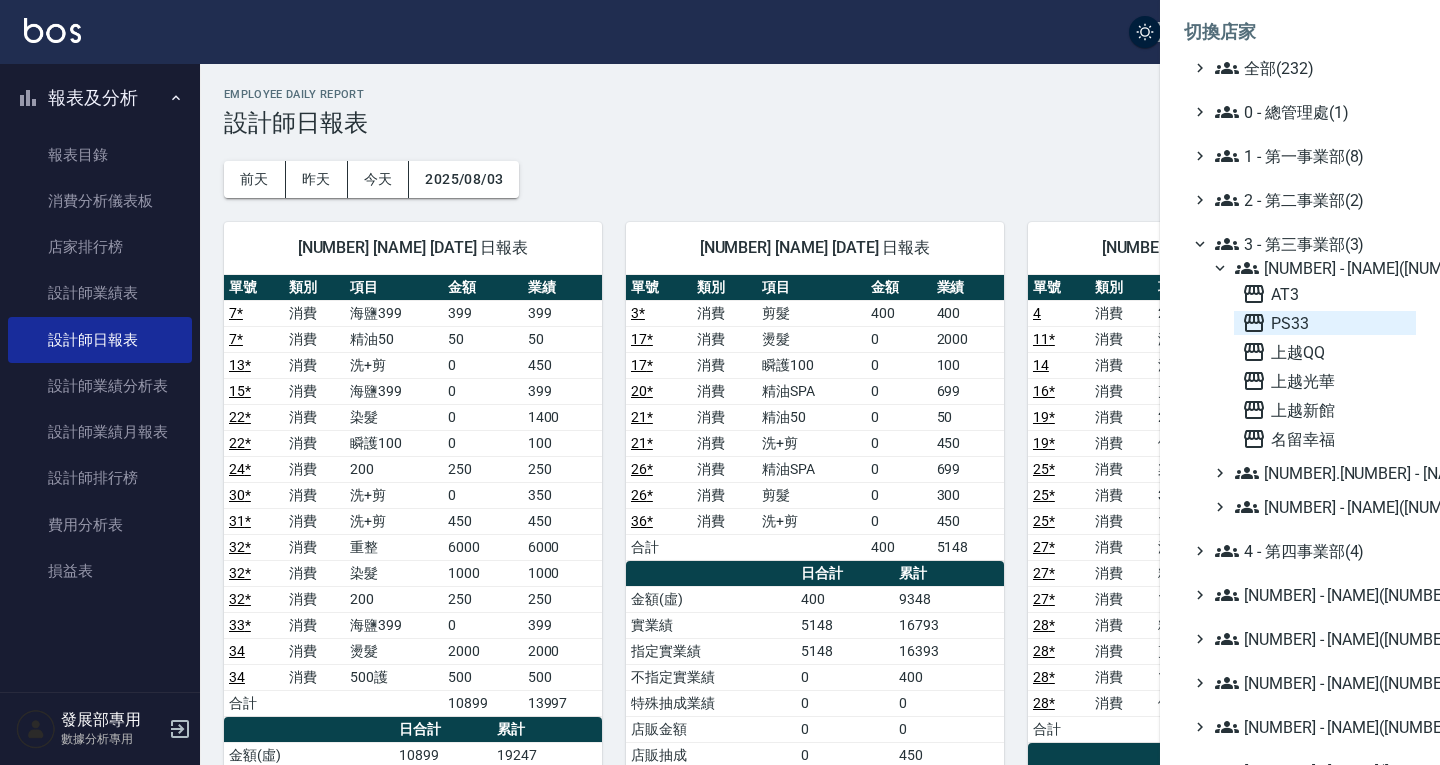 click on "PS33" at bounding box center (1325, 323) 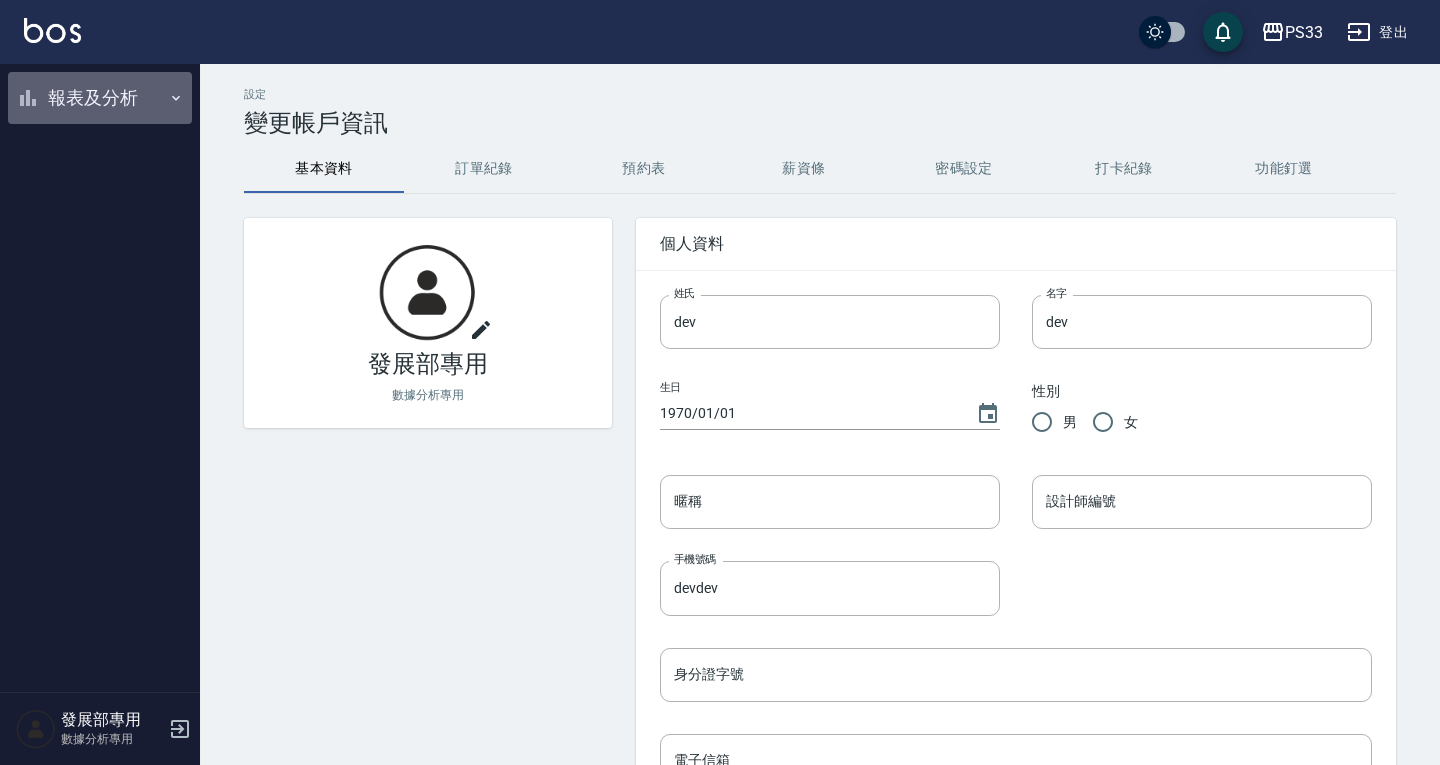 click on "報表及分析" at bounding box center [100, 98] 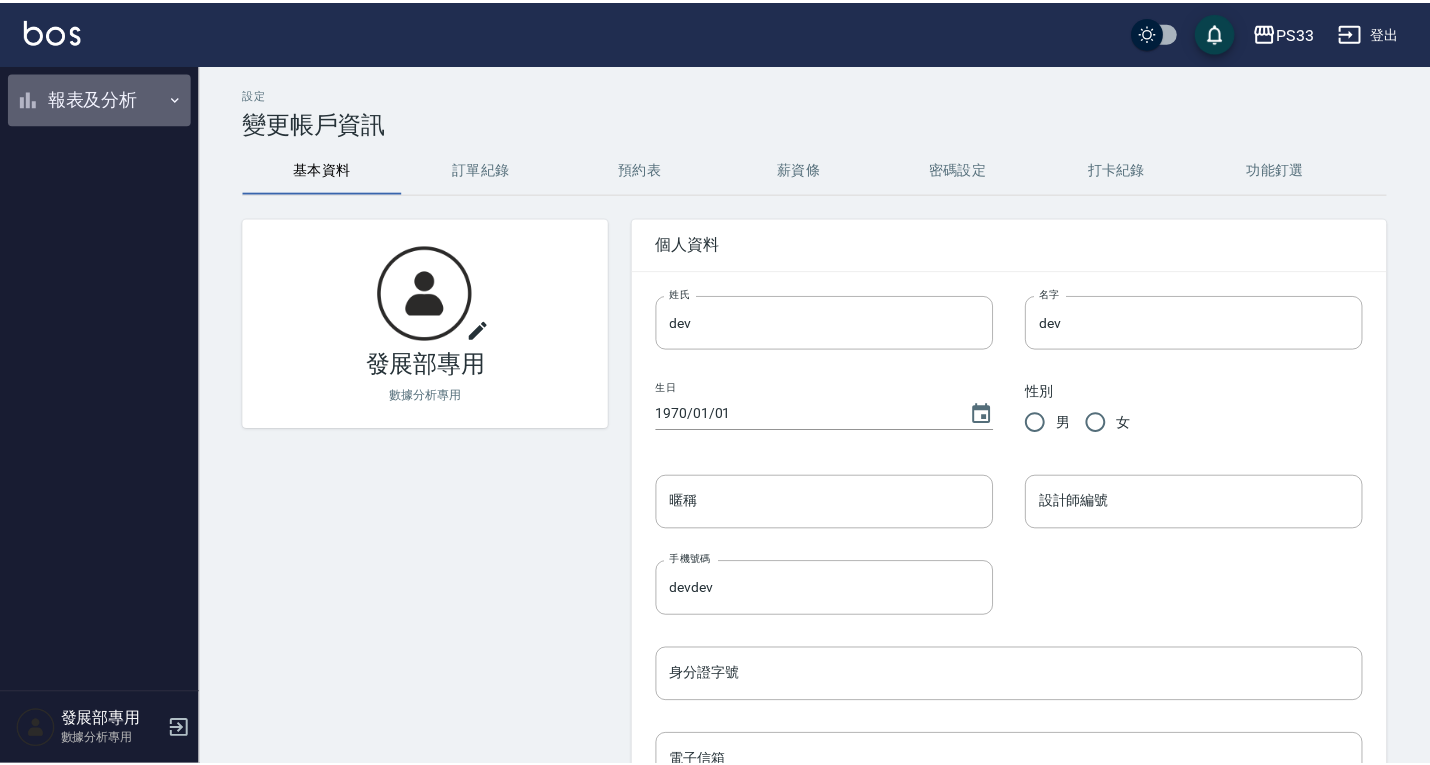 scroll, scrollTop: 0, scrollLeft: 0, axis: both 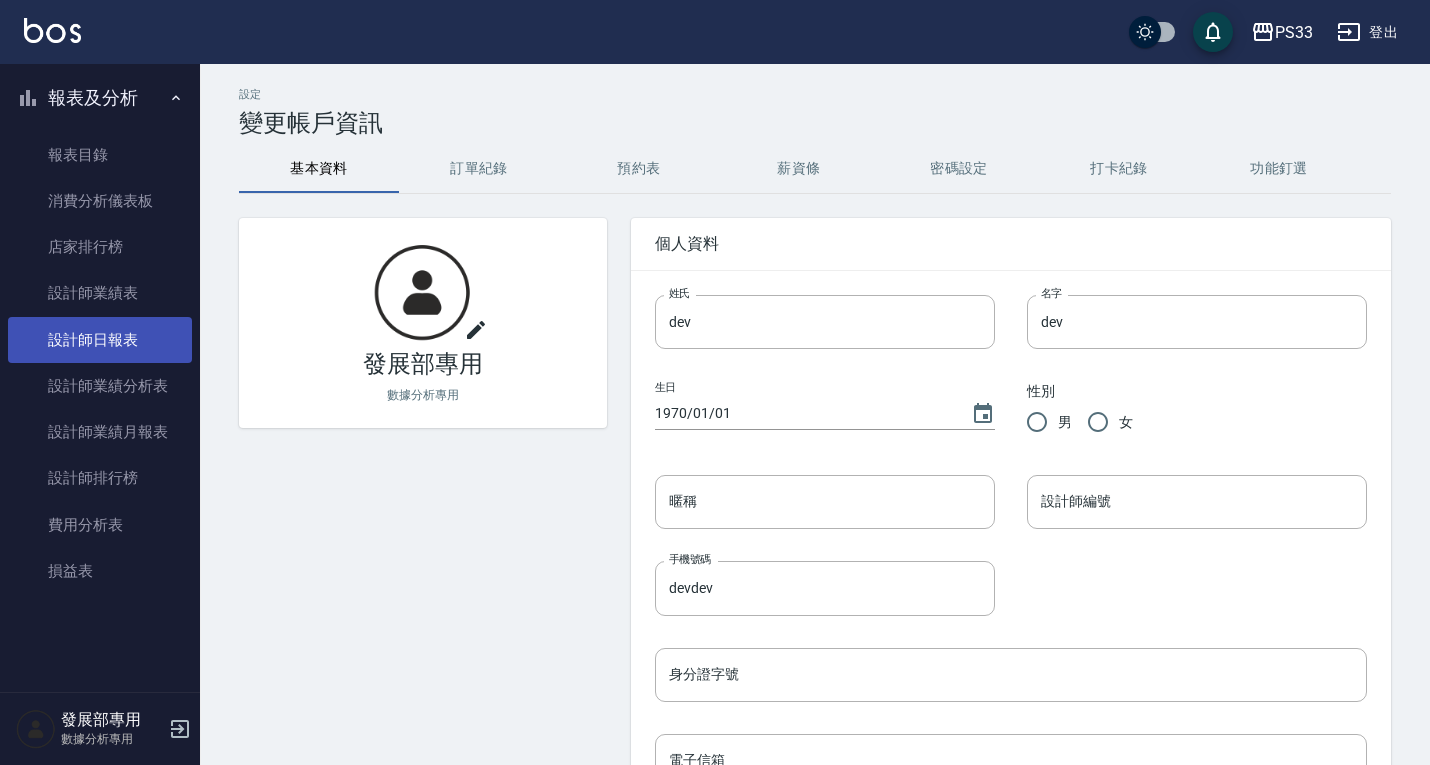 click on "設計師日報表" at bounding box center [100, 340] 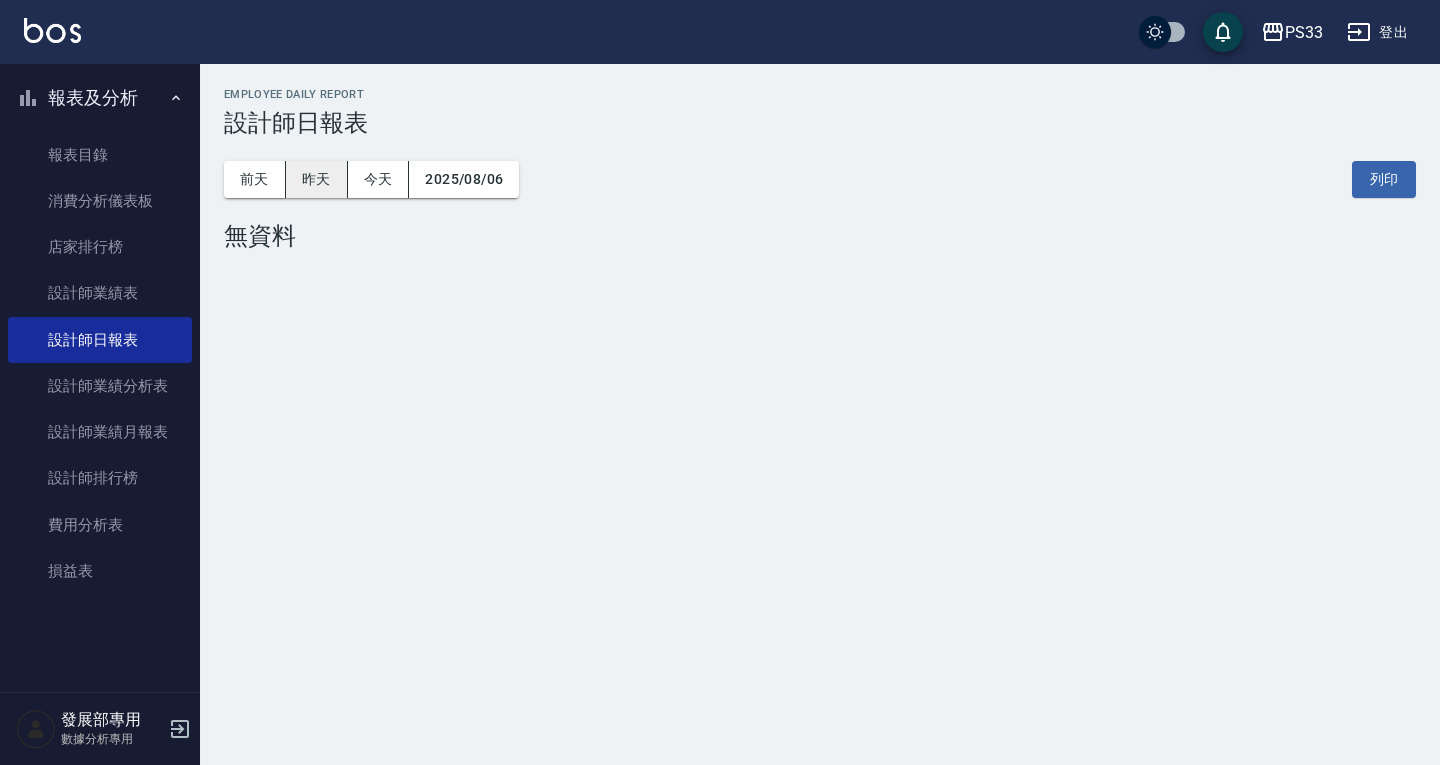 click on "昨天" at bounding box center [317, 179] 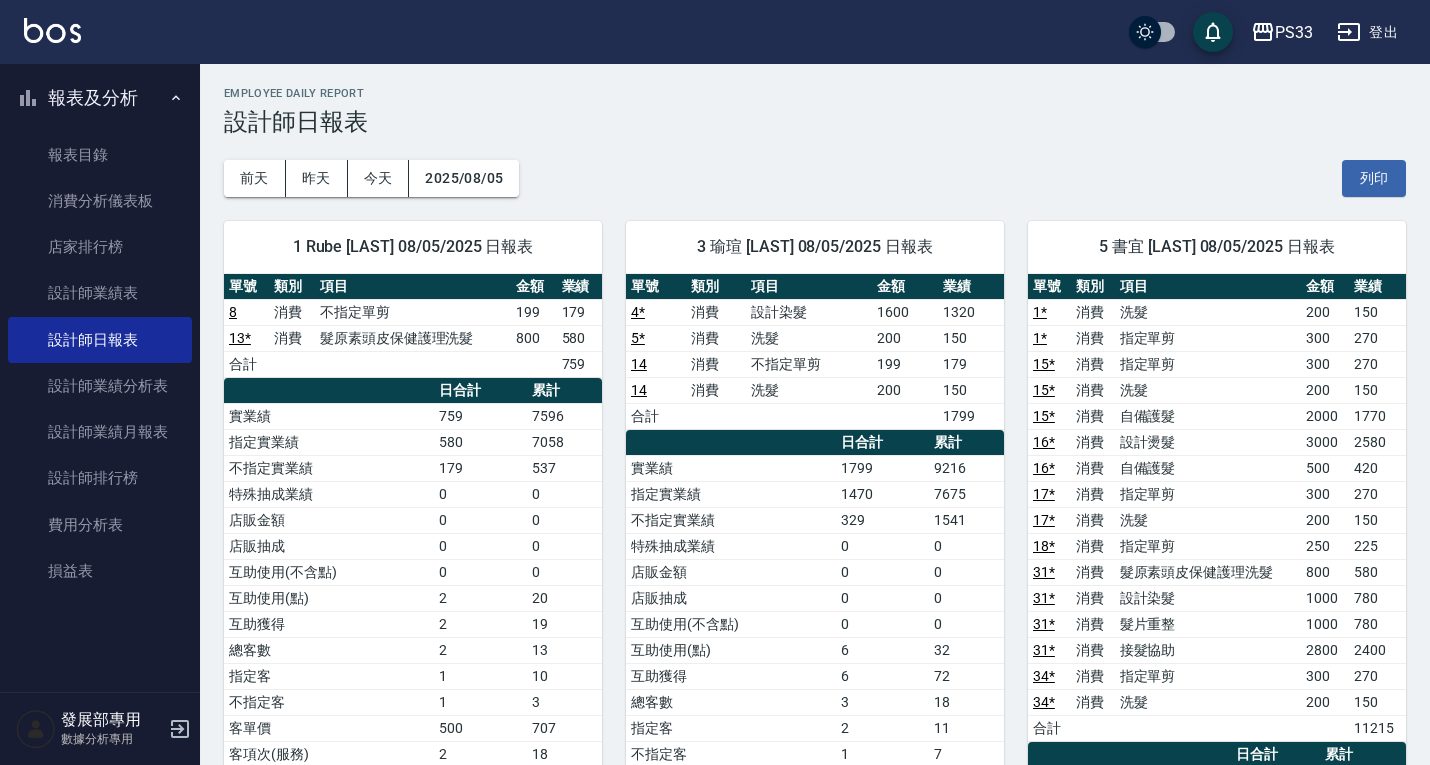 scroll, scrollTop: 0, scrollLeft: 0, axis: both 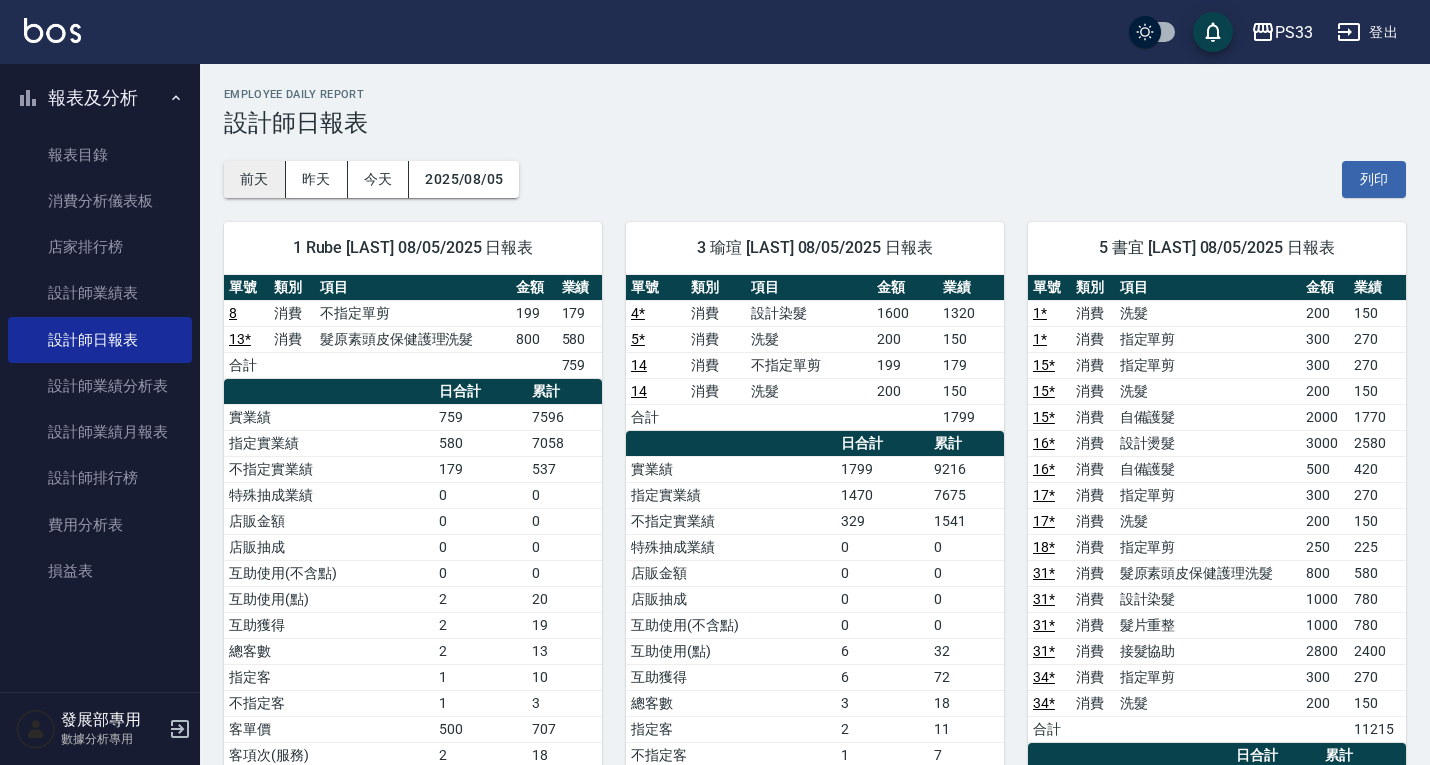 click on "前天" at bounding box center [255, 179] 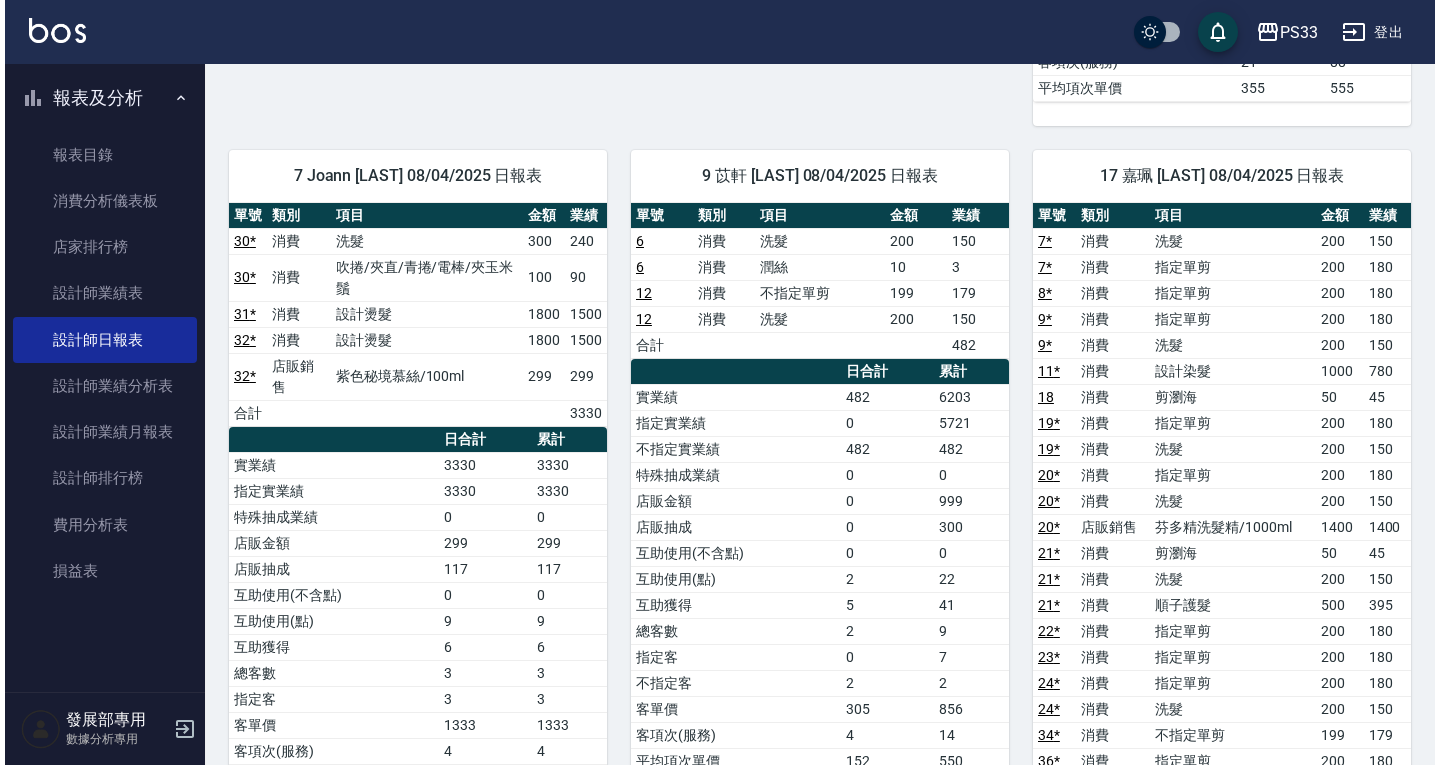 scroll, scrollTop: 1160, scrollLeft: 0, axis: vertical 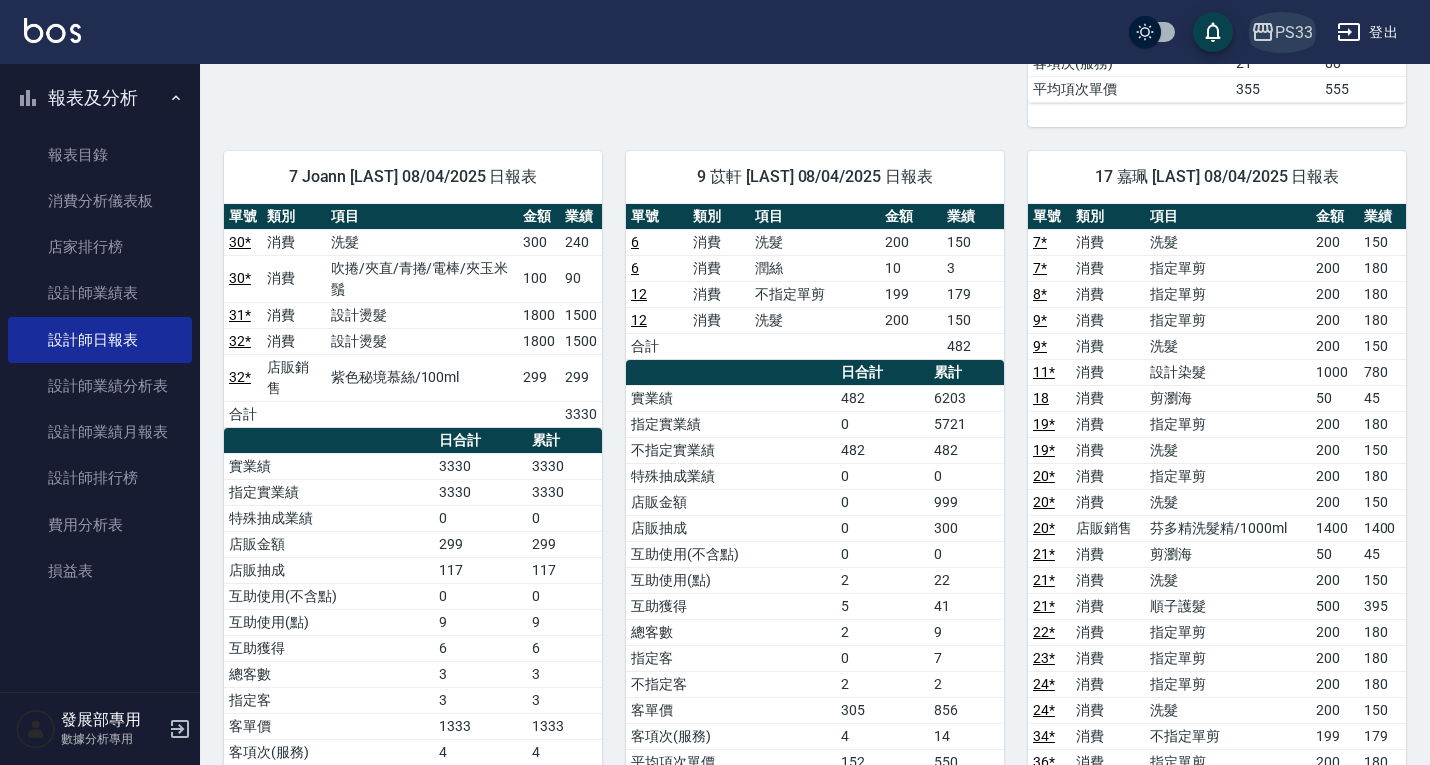 click on "PS33" at bounding box center (1294, 32) 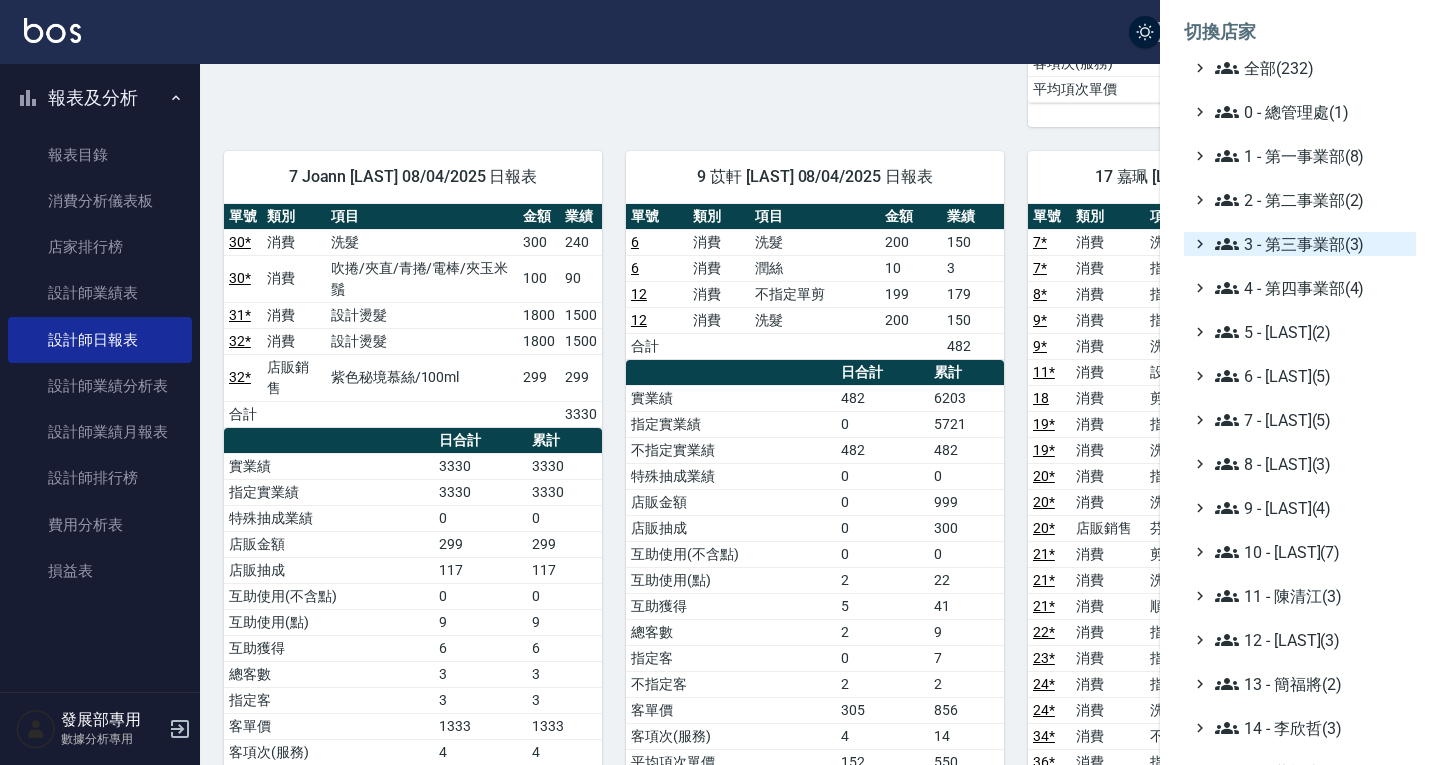 click on "3 - 第三事業部(3)" at bounding box center (1311, 244) 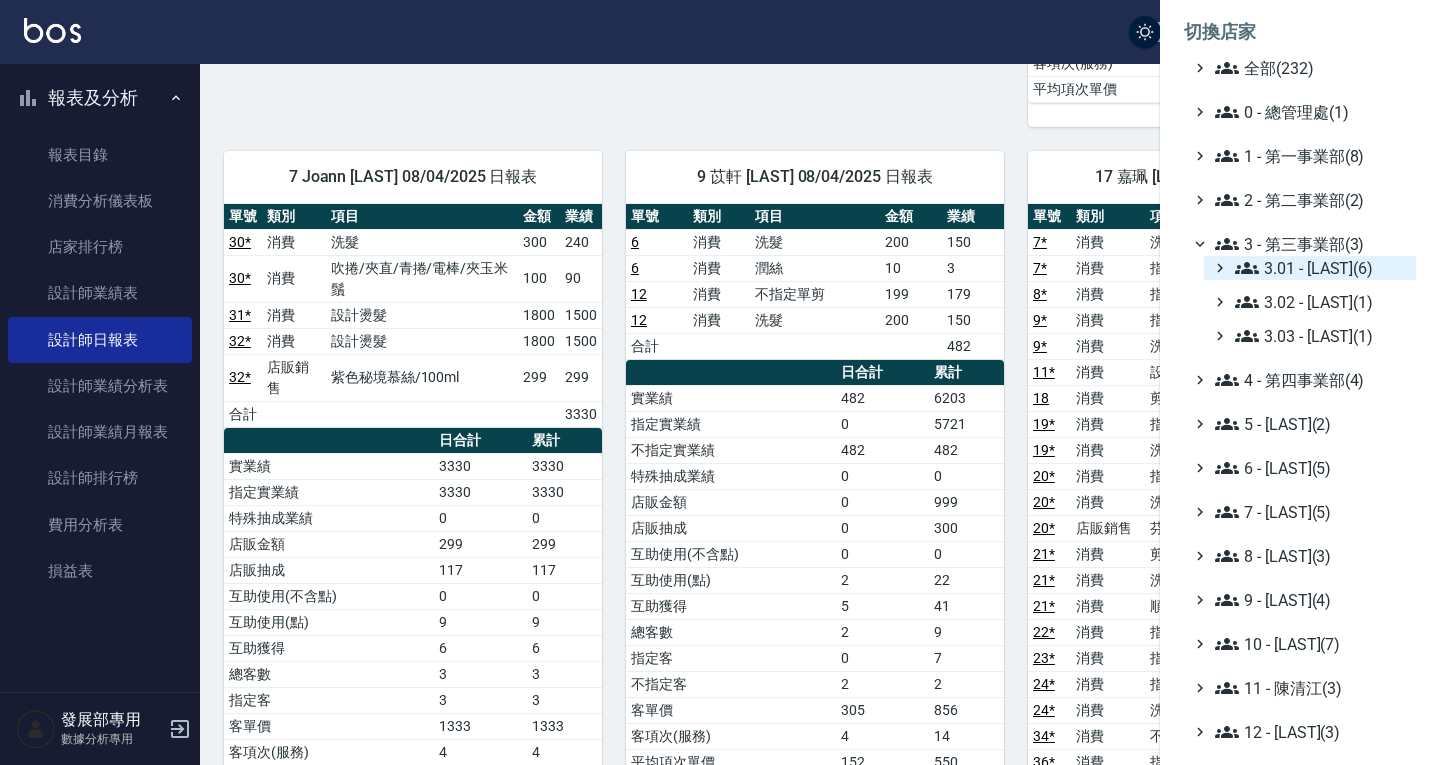 click on "3.01 - [LAST](6)" at bounding box center [1321, 268] 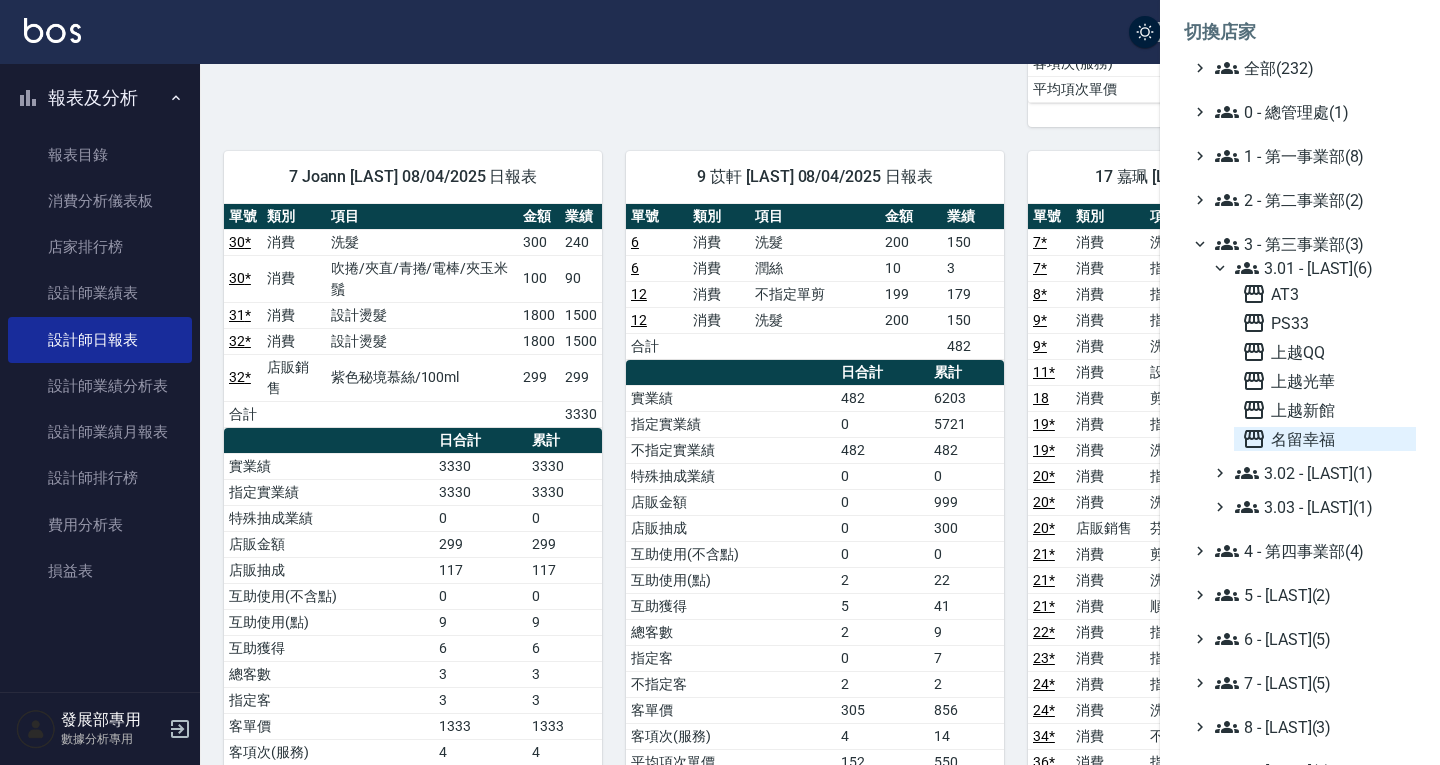 click on "名留幸福" at bounding box center [1325, 439] 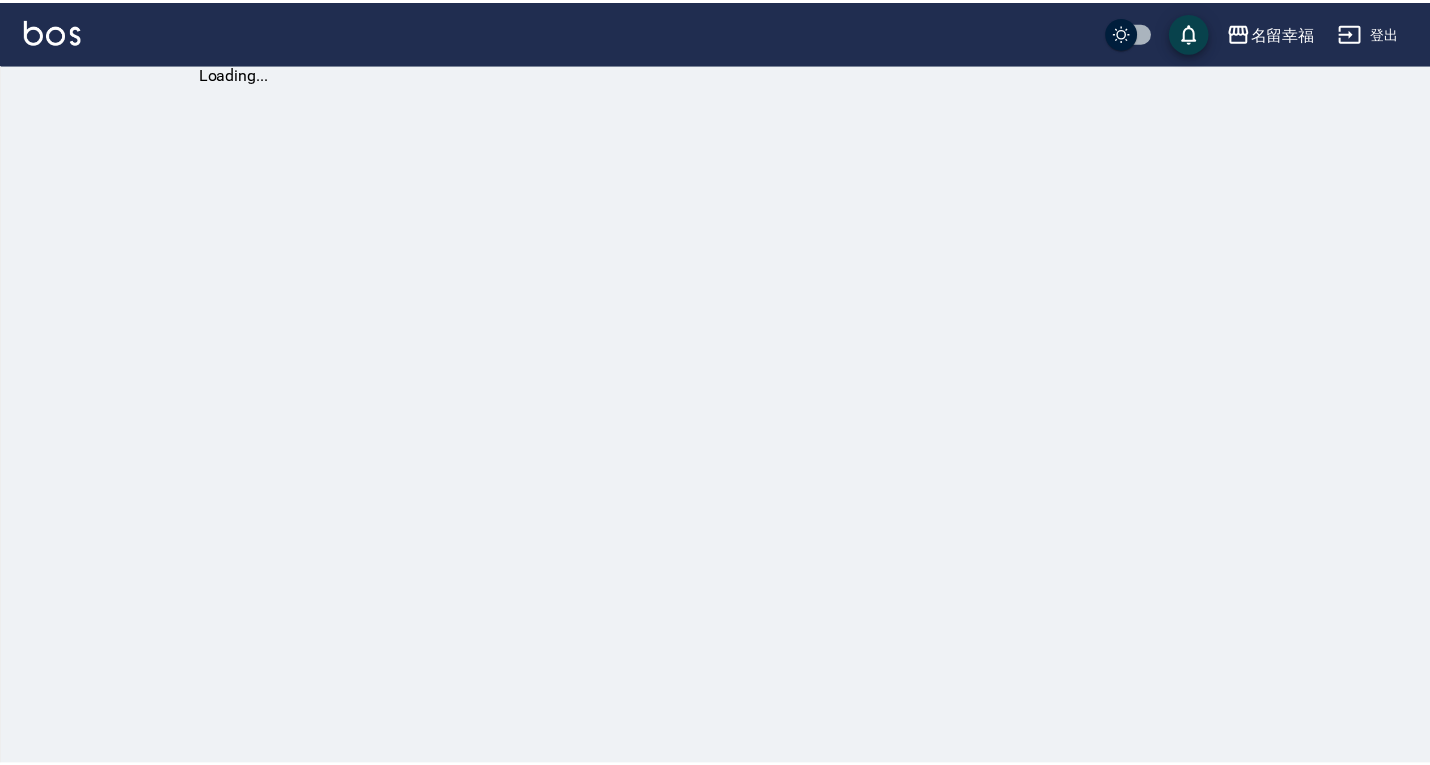 scroll, scrollTop: 0, scrollLeft: 0, axis: both 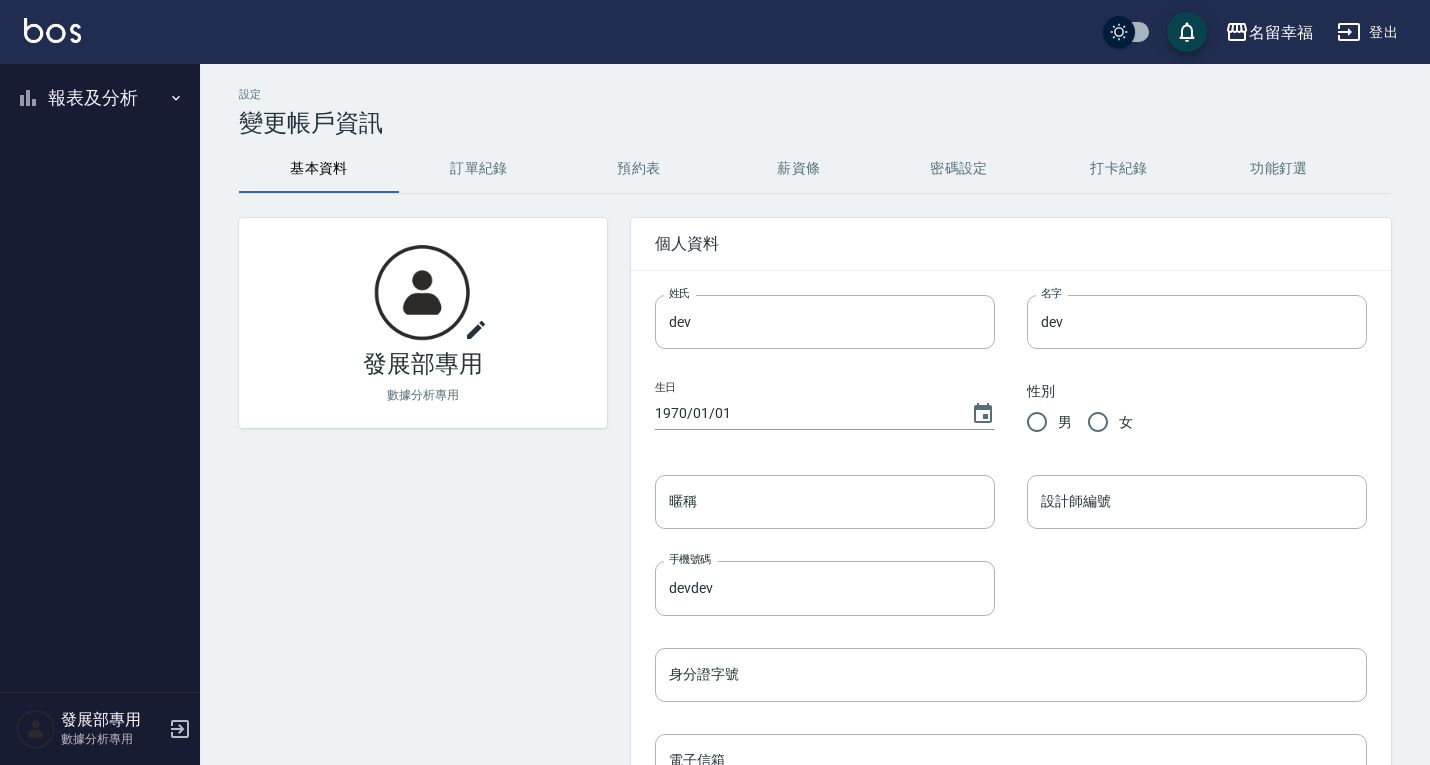 click on "報表及分析" at bounding box center (100, 98) 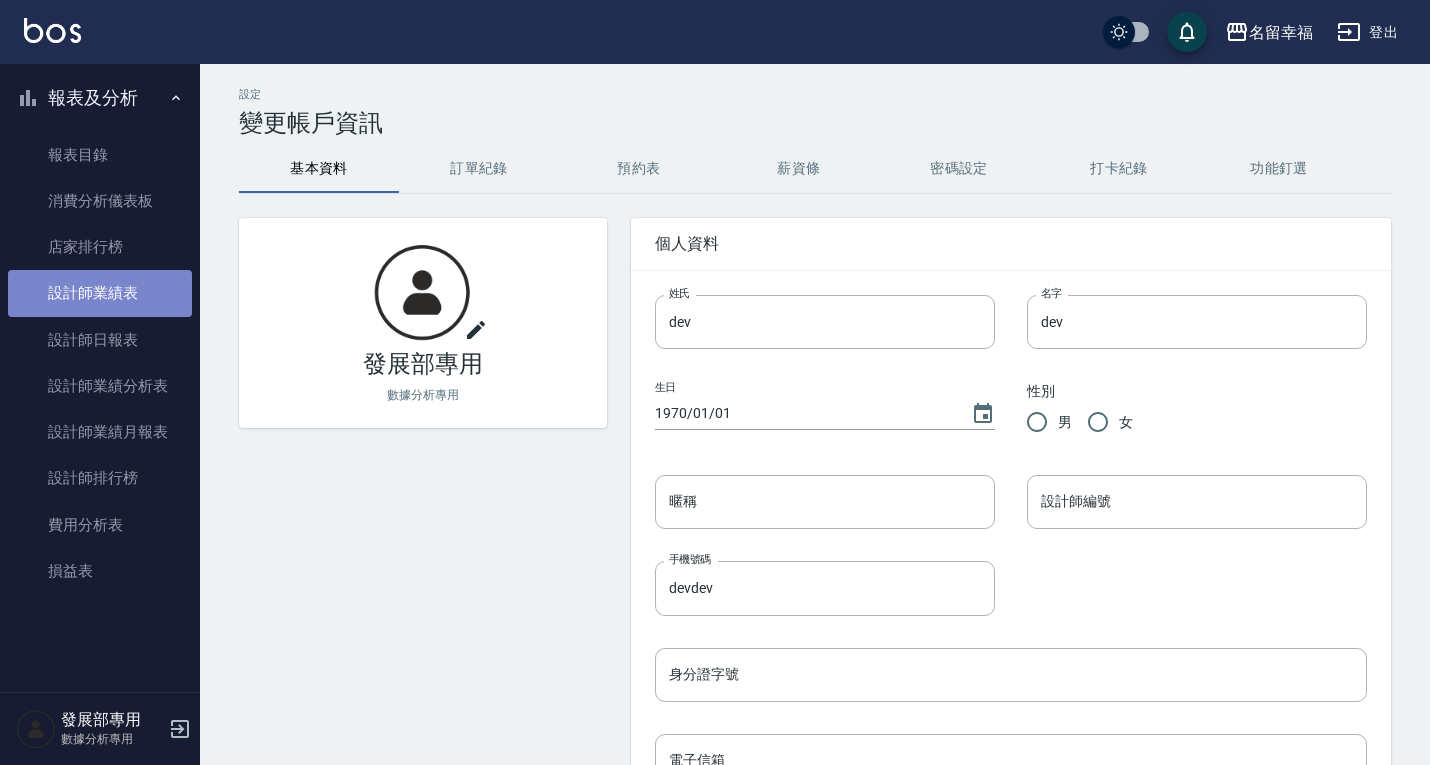 click on "設計師業績表" at bounding box center [100, 293] 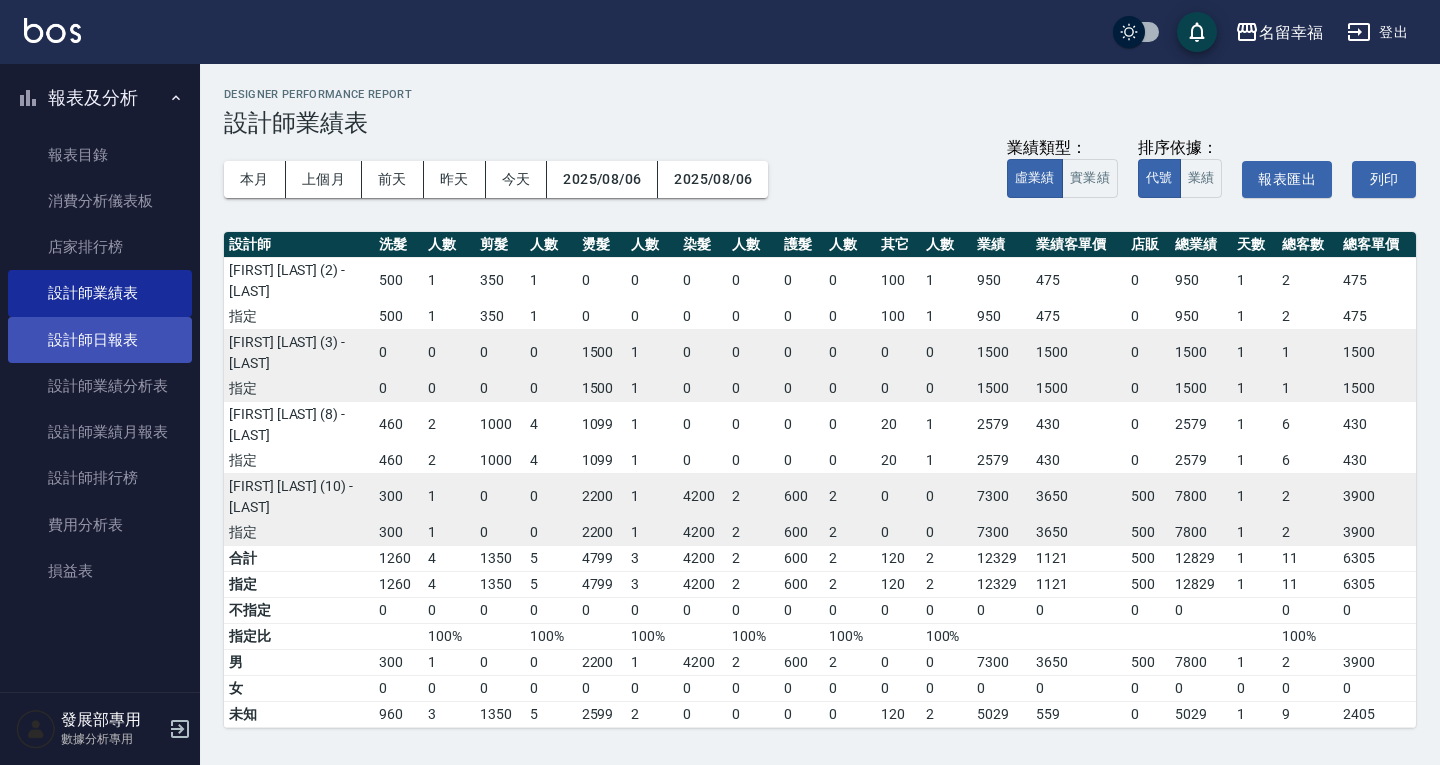 click on "設計師日報表" at bounding box center (100, 340) 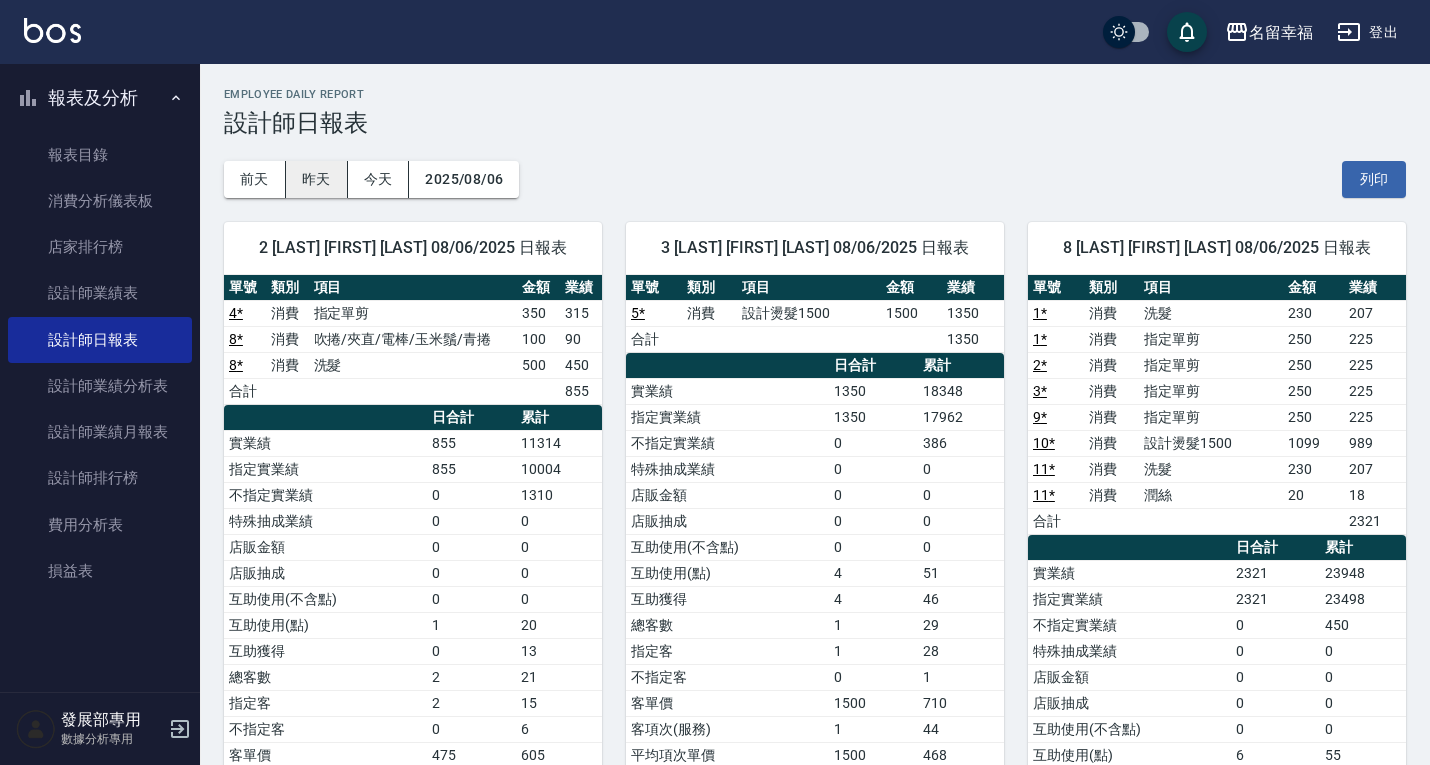 click on "昨天" at bounding box center (317, 179) 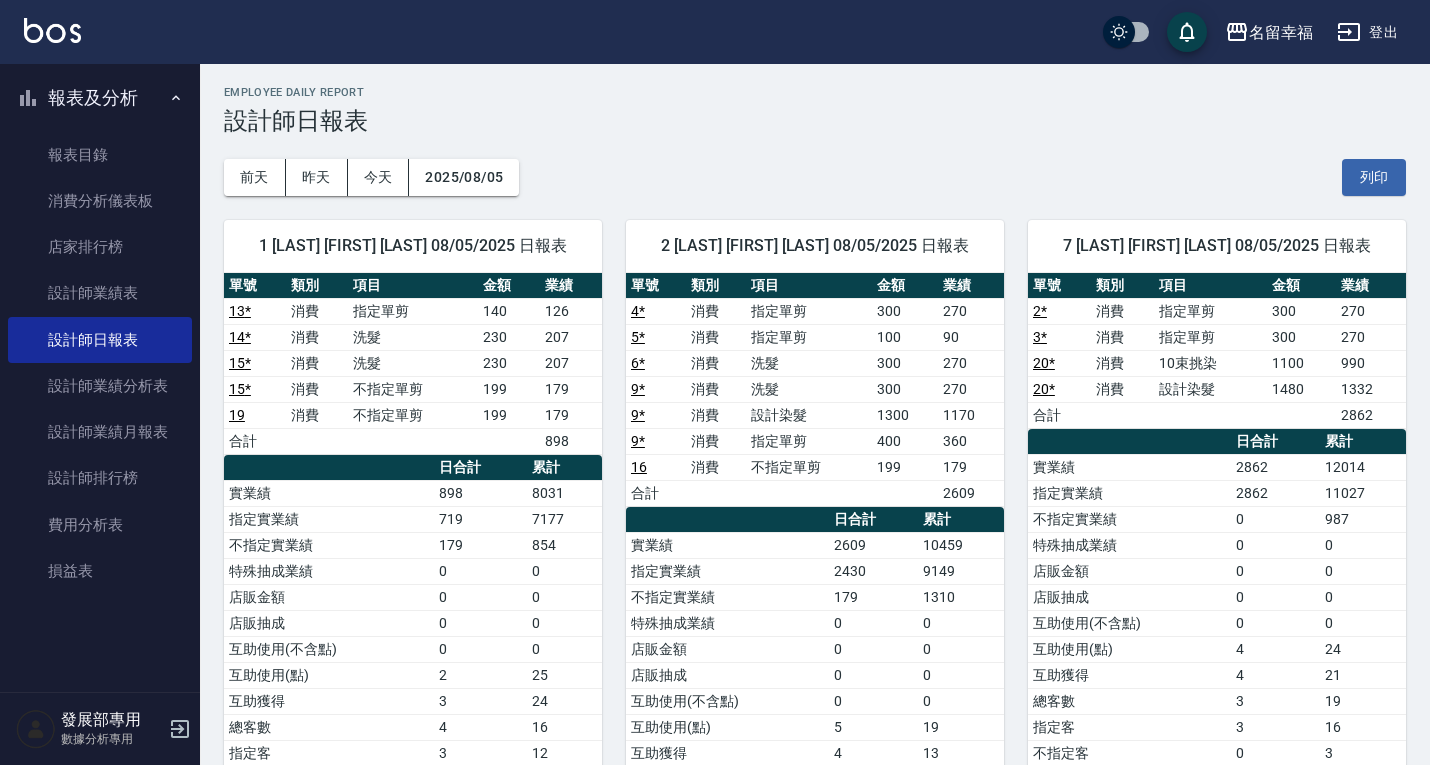 scroll, scrollTop: 0, scrollLeft: 0, axis: both 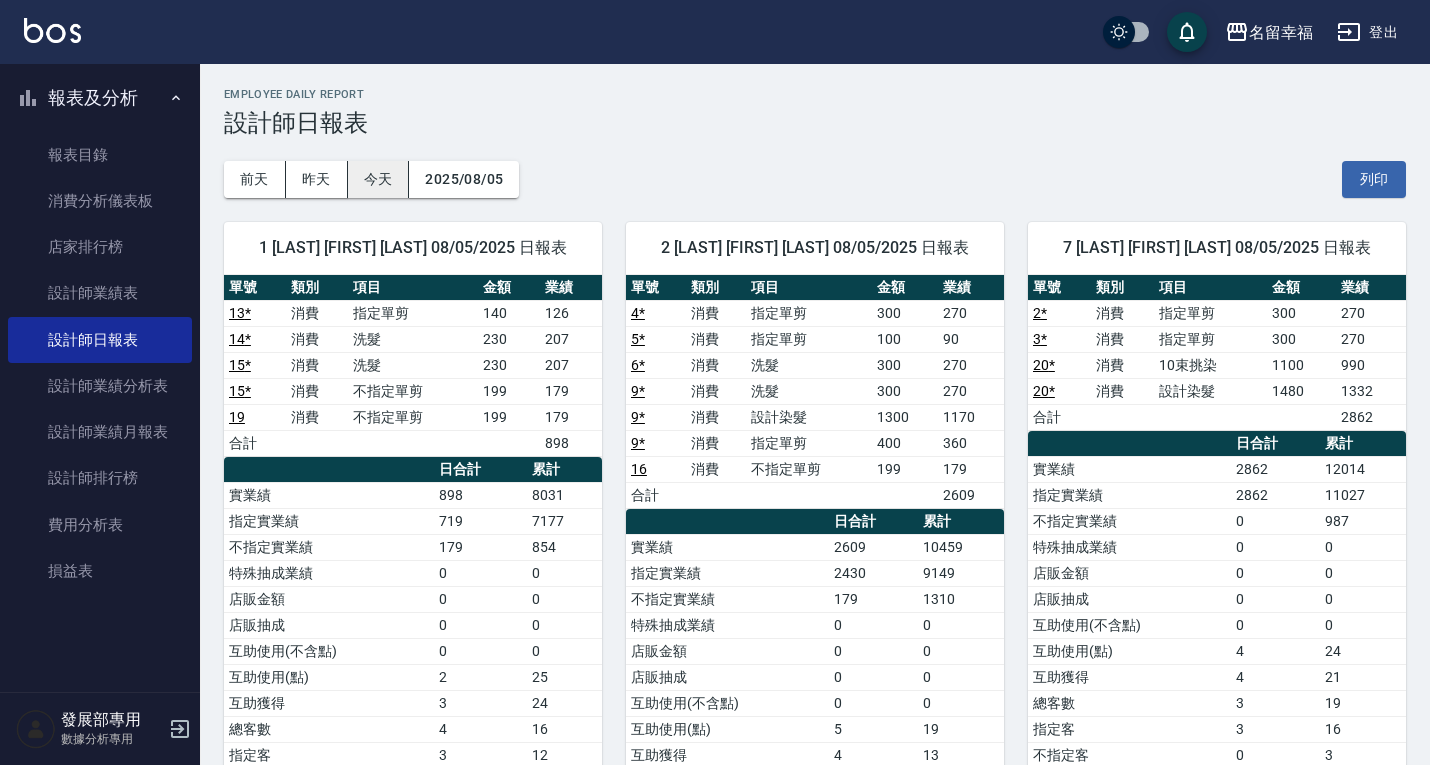 click on "今天" at bounding box center (379, 179) 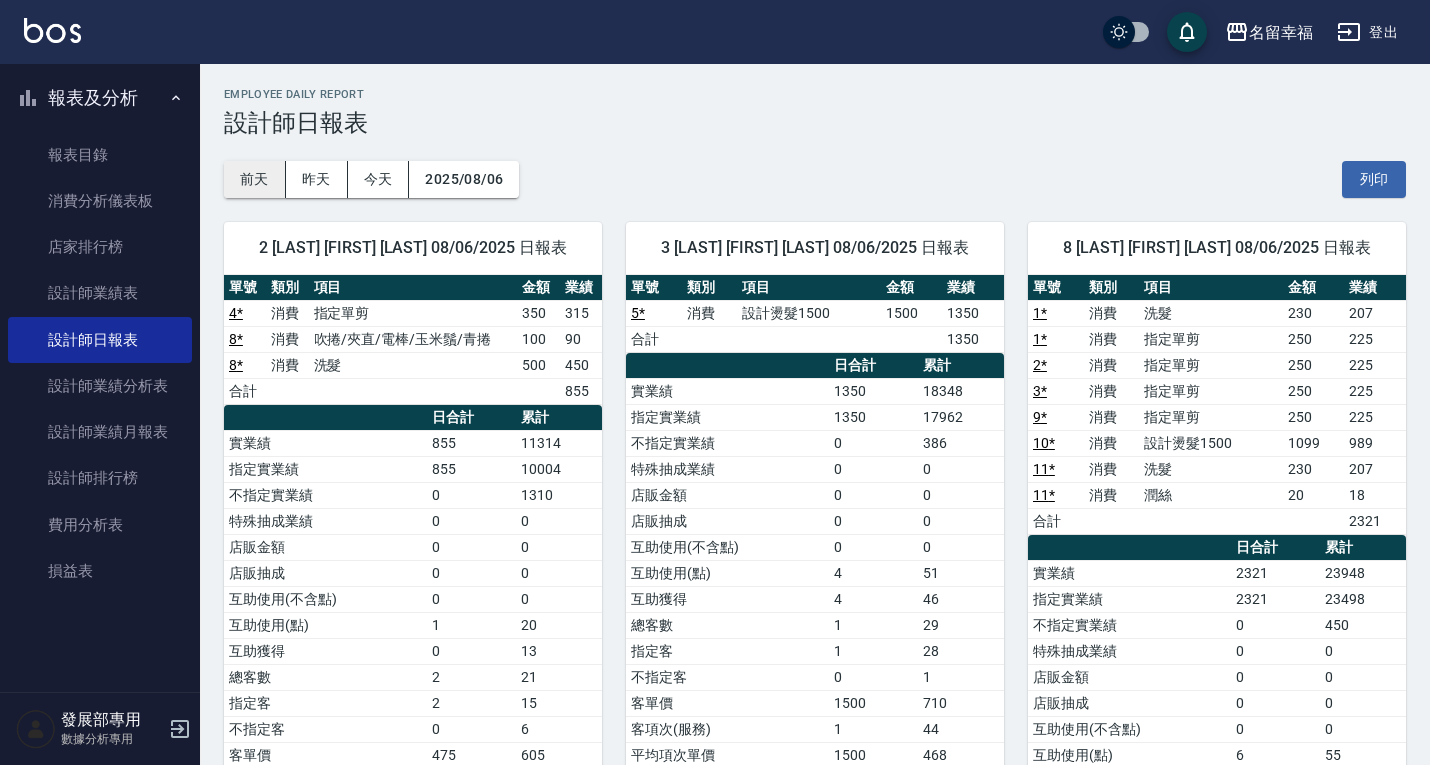 click on "前天" at bounding box center (255, 179) 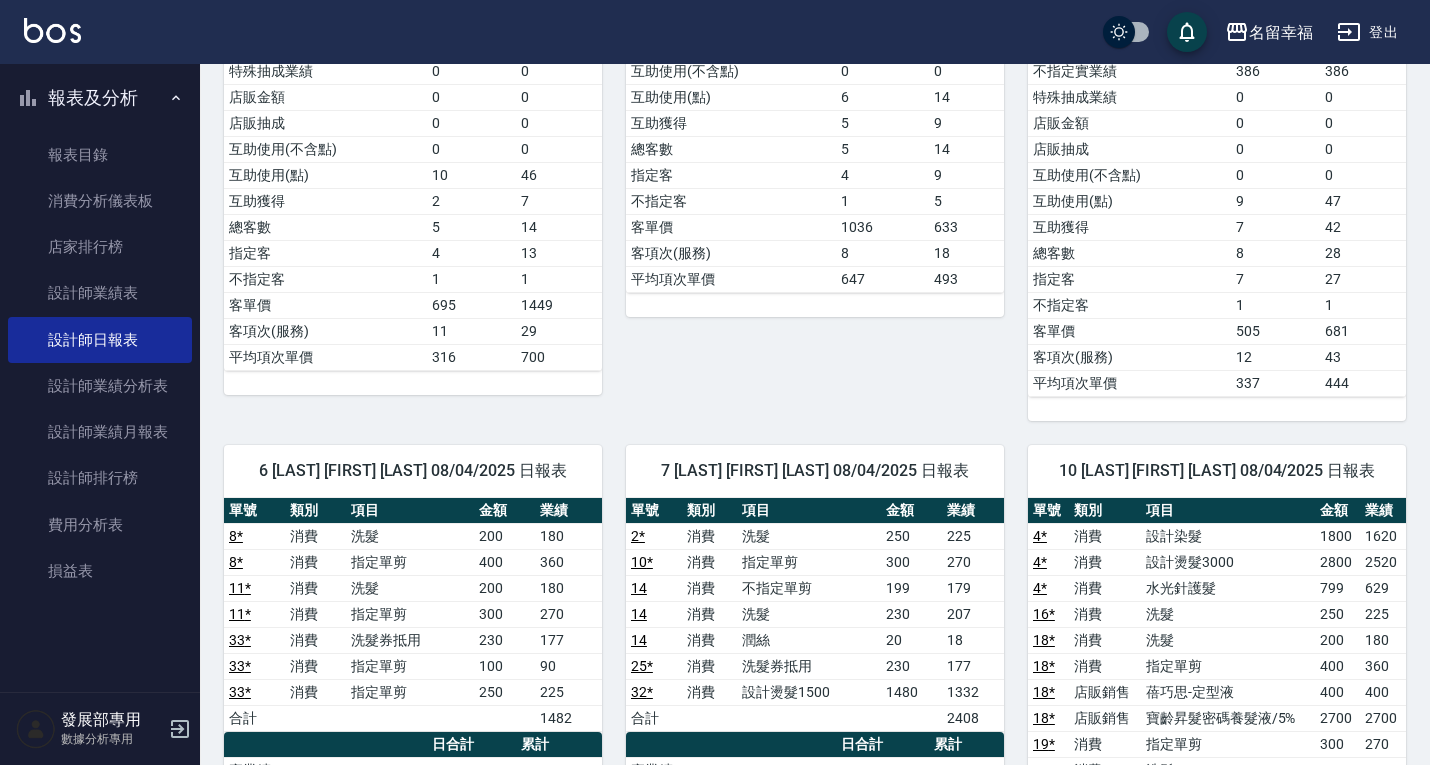 scroll, scrollTop: 600, scrollLeft: 0, axis: vertical 